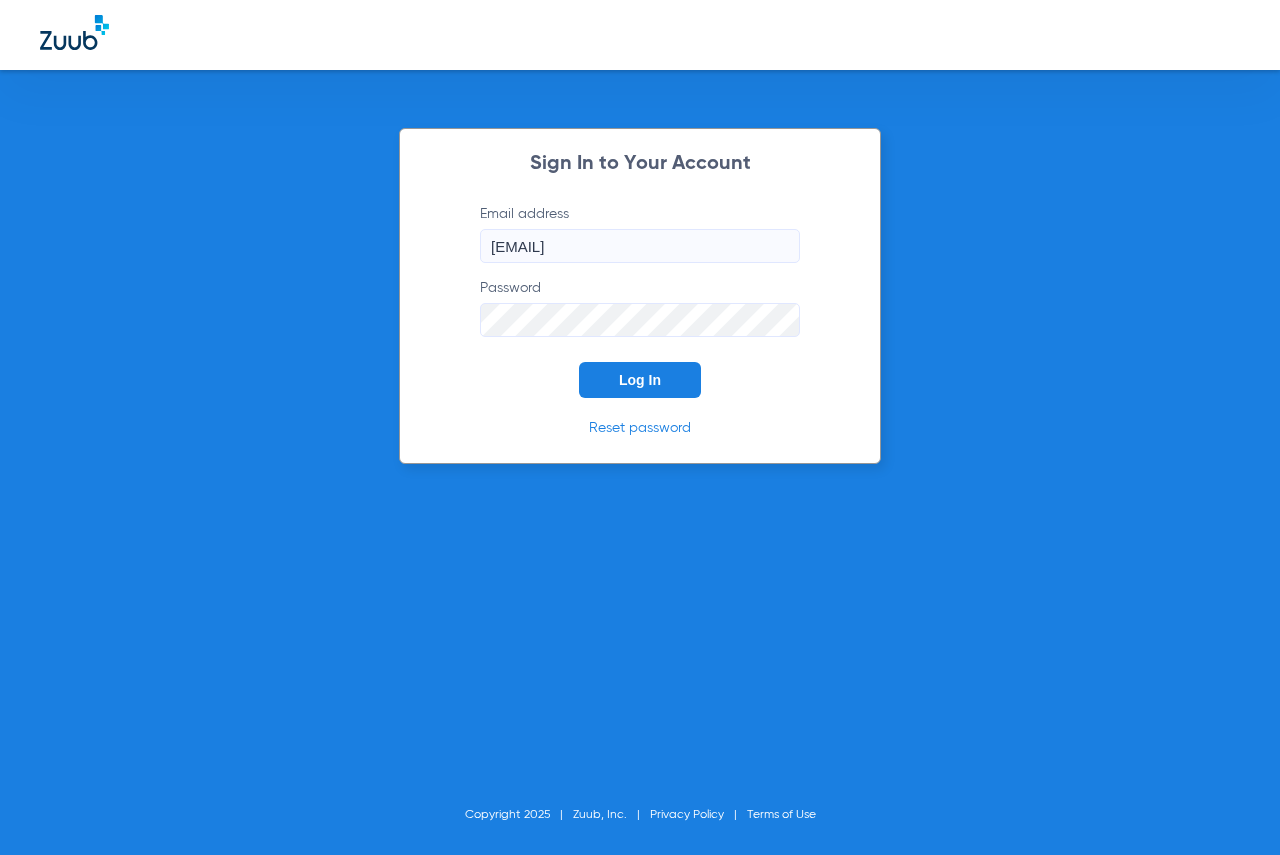scroll, scrollTop: 0, scrollLeft: 0, axis: both 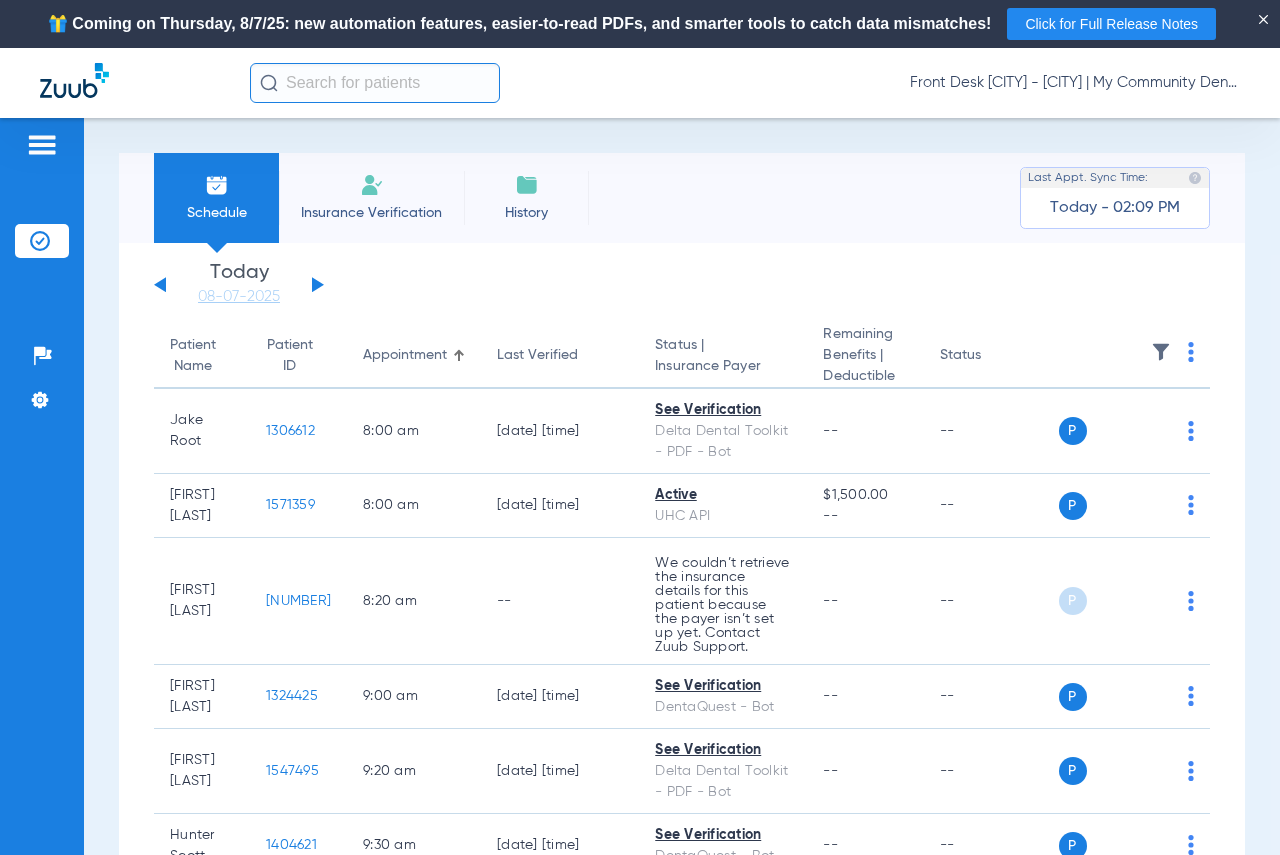 click 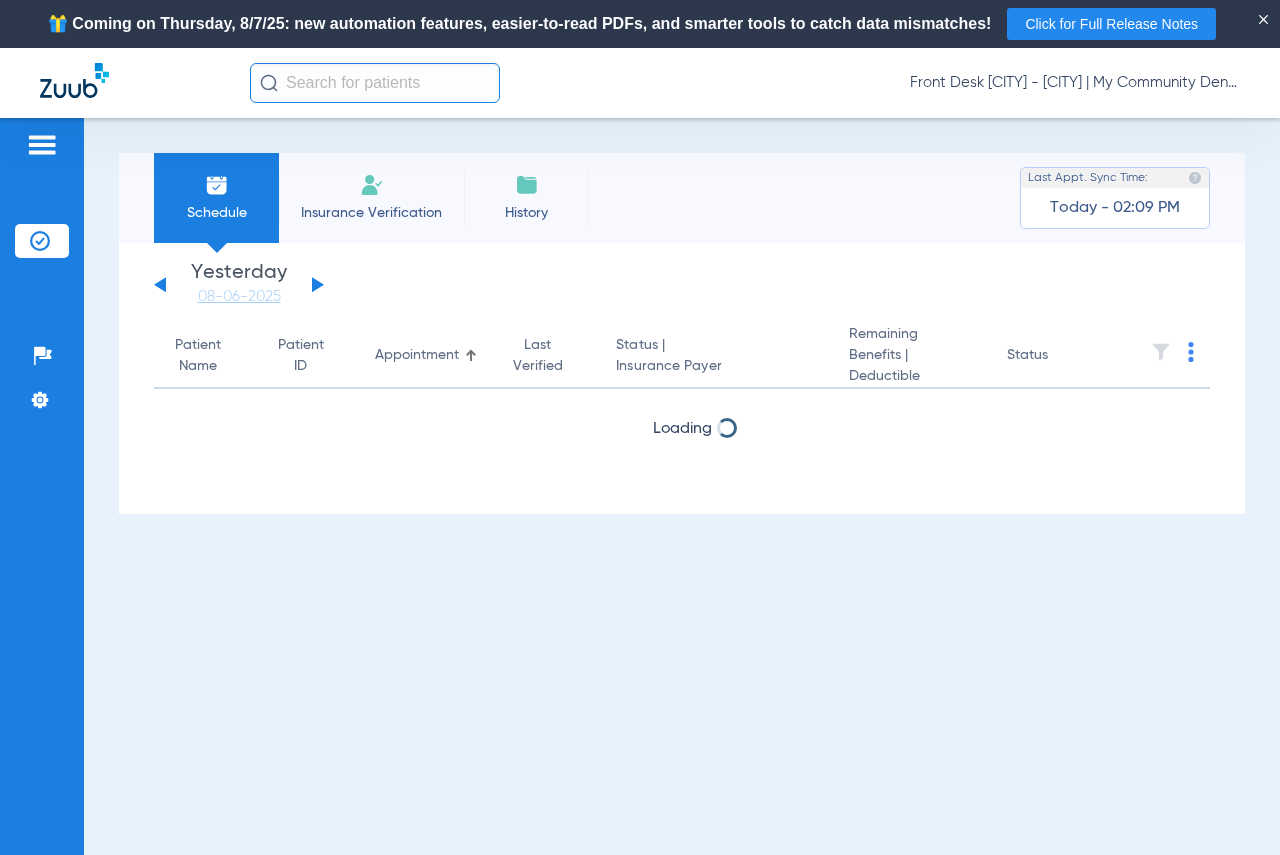 click on "Tuesday [DATE] Wednesday [DATE] Thursday [DATE] Friday [DATE] Saturday [DATE] Sunday [DATE] Monday [DATE] Tuesday [DATE] Wednesday [DATE] Thursday [DATE] Friday [DATE] Saturday [DATE] Sunday [DATE] Monday [DATE] Tuesday [DATE] Wednesday [DATE] Thursday [DATE] Friday [DATE] Saturday [DATE] Sunday [DATE] Monday [DATE] Tuesday [DATE] Wednesday [DATE] Thursday [DATE] Friday [DATE] Saturday [DATE] Sunday [DATE] Monday [DATE] Tuesday [DATE] Wednesday [DATE] Thursday [DATE] Friday [DATE] Saturday [DATE] Sunday [DATE] Monday [DATE] Tuesday [DATE] Wednesday [DATE] Thursday [DATE] Friday [DATE] Saturday [DATE] Sunday [DATE] Monday [DATE] Tuesday [DATE] Wednesday [DATE]" 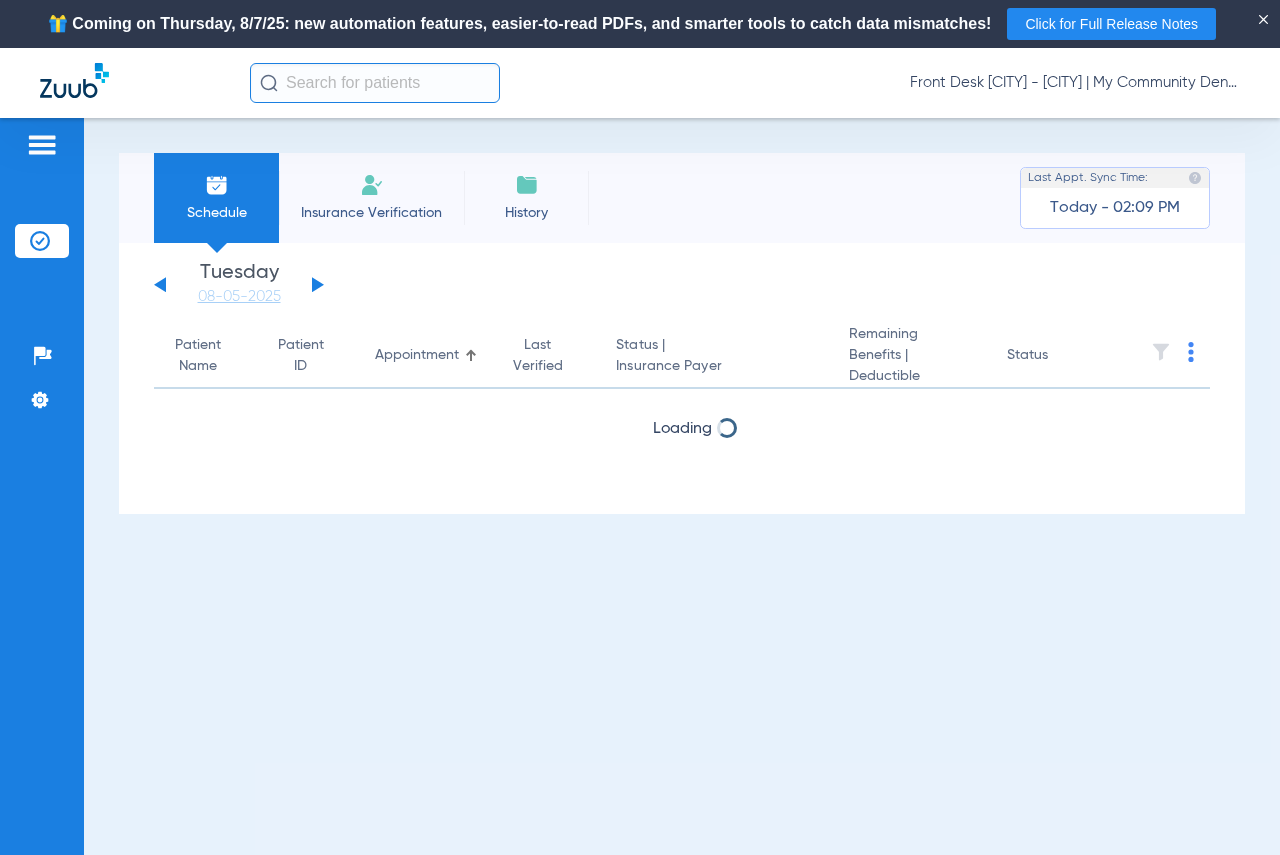 click 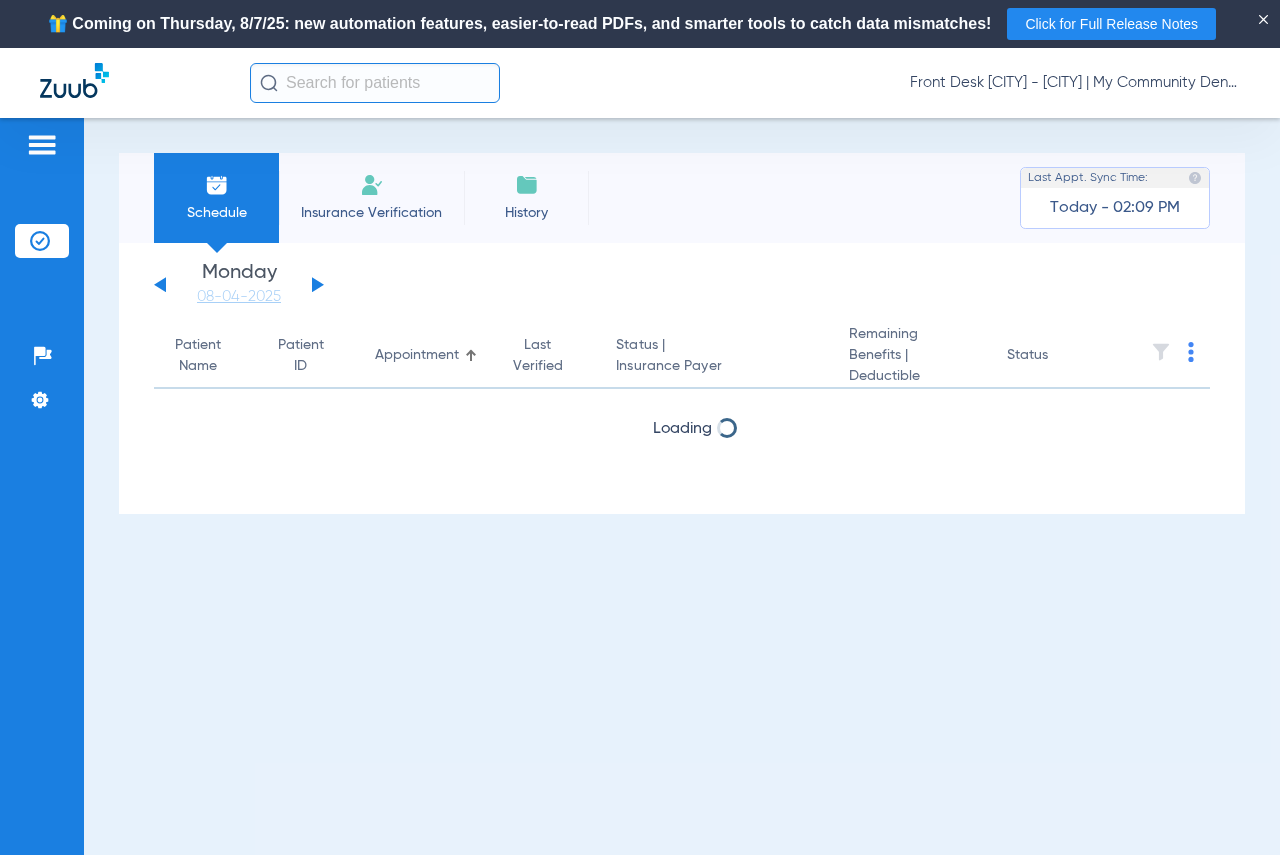 click 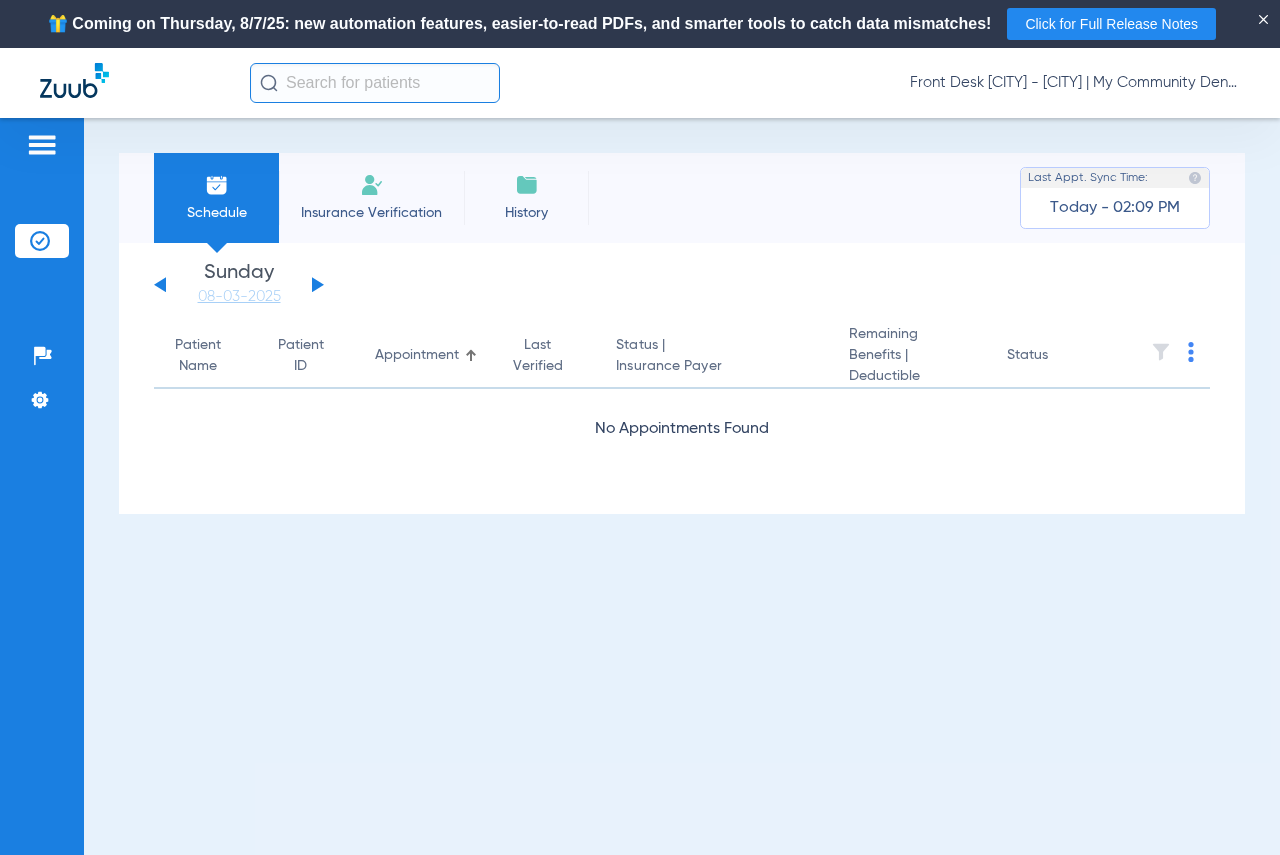 click 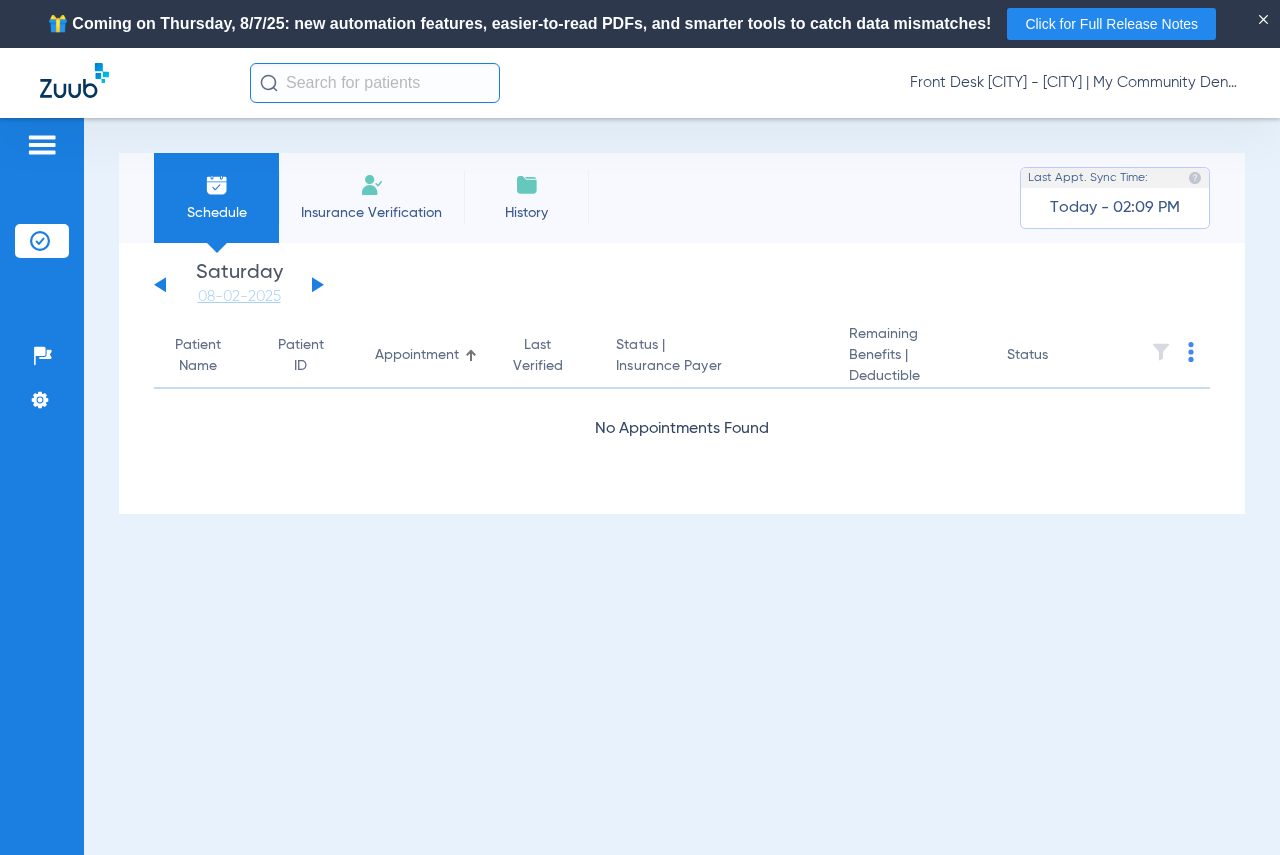 click 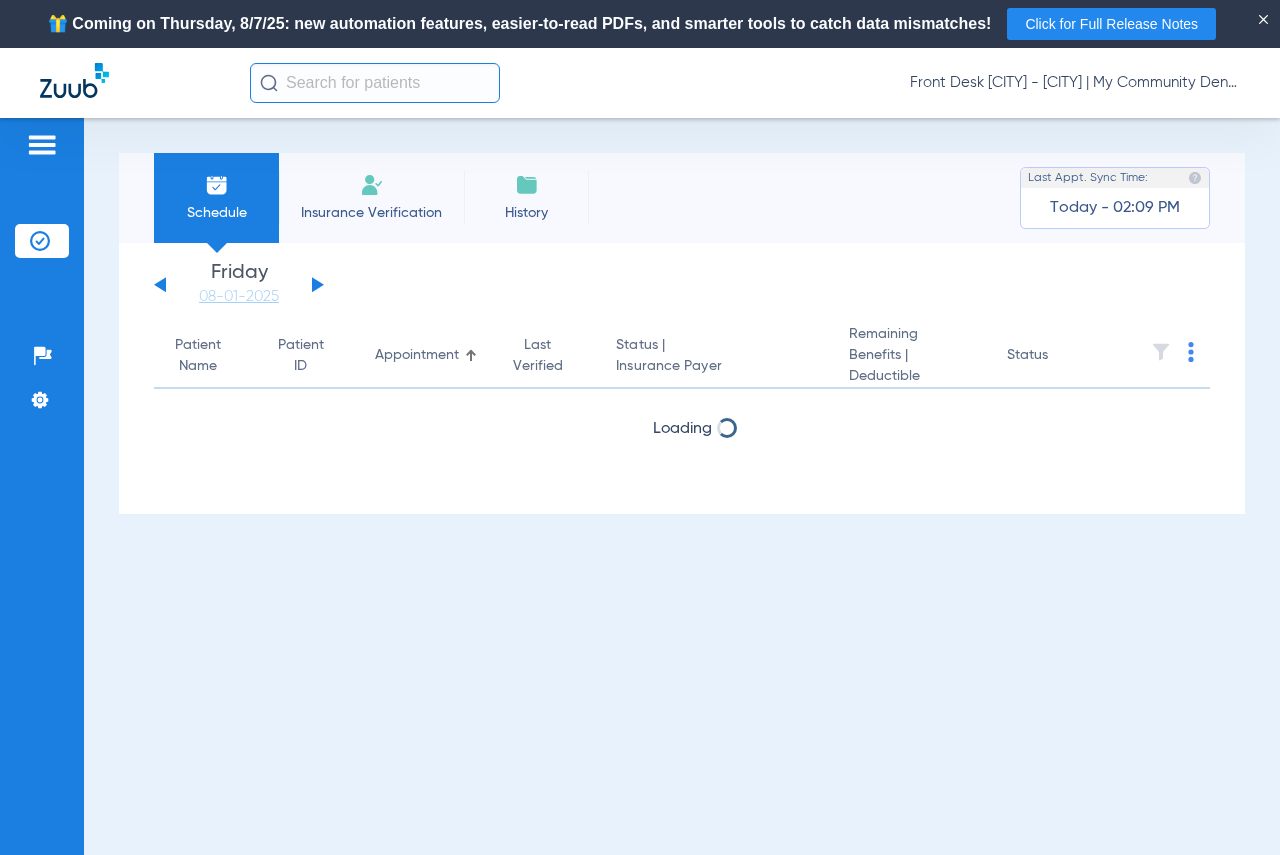 click 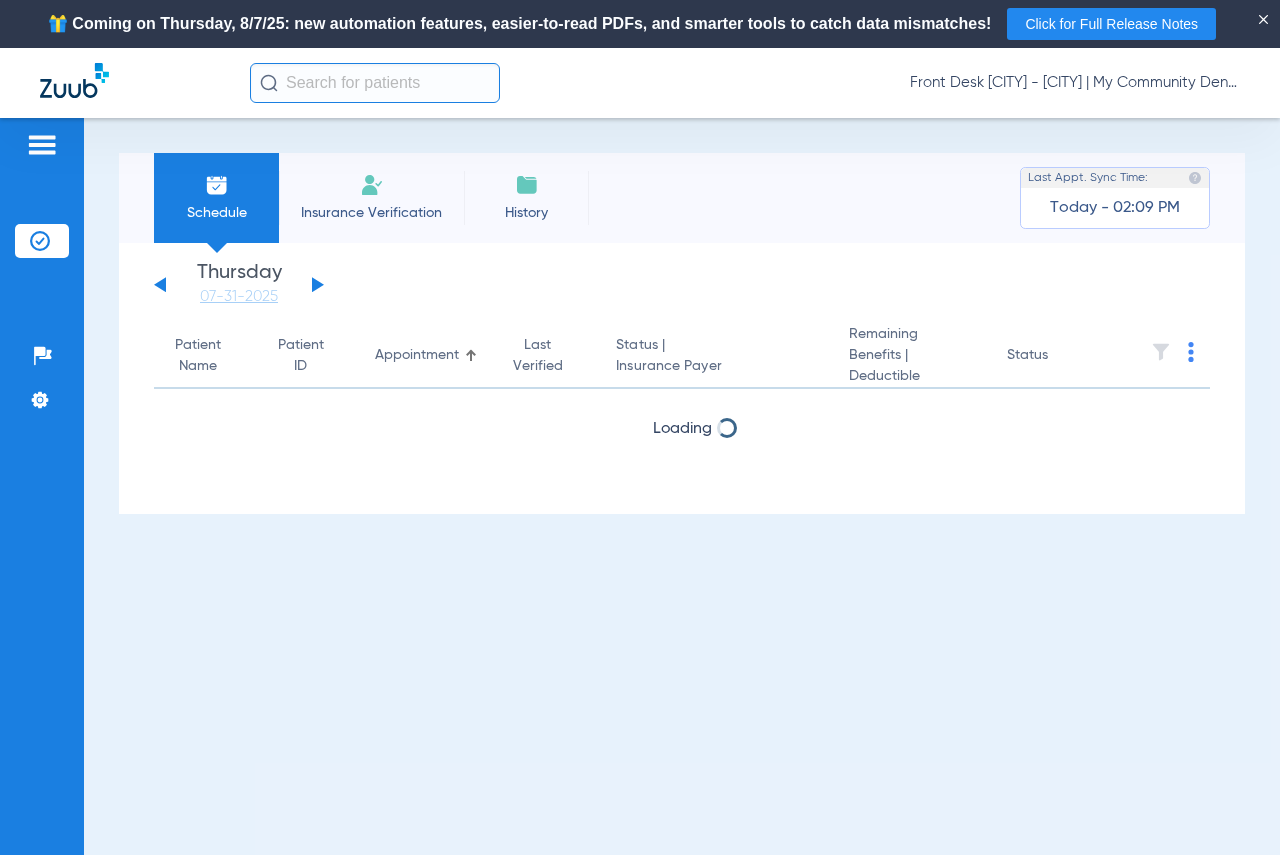 click on "Tuesday   06-03-2025   Wednesday   06-04-2025   Thursday   06-05-2025   Friday   06-06-2025   Saturday   06-07-2025   Sunday   06-08-2025   Monday   06-09-2025   Tuesday   06-10-2025   Wednesday   06-11-2025   Thursday   06-12-2025   Friday   06-13-2025   Saturday   06-14-2025   Sunday   06-15-2025   Monday   06-16-2025   Tuesday   06-17-2025   Wednesday   06-18-2025   Thursday   06-19-2025   Friday   06-20-2025   Saturday   06-21-2025   Sunday   06-22-2025   Monday   06-23-2025   Tuesday   06-24-2025   Wednesday   06-25-2025   Thursday   06-26-2025   Friday   06-27-2025   Saturday   06-28-2025   Sunday   06-29-2025   Monday   06-30-2025   Tuesday   07-01-2025   Wednesday   07-02-2025   Thursday   07-03-2025   Friday   07-04-2025   Saturday   07-05-2025   Sunday   07-06-2025   Monday   07-07-2025   Tuesday   07-08-2025   Wednesday   07-09-2025   Thursday   07-10-2025   Friday   07-11-2025   Saturday   07-12-2025   Sunday   07-13-2025   Monday   07-14-2025   Tuesday   07-15-2025   Wednesday   07-16-2025" 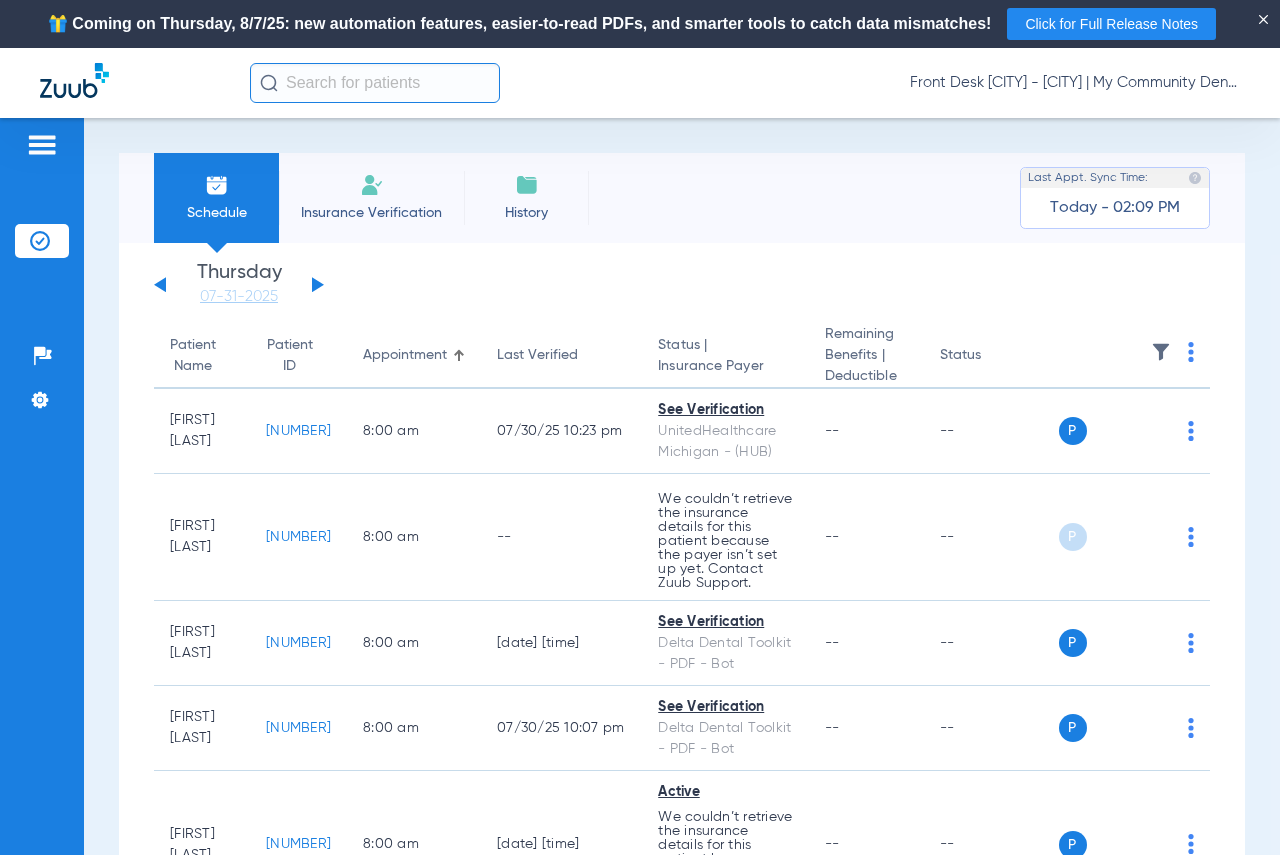 click 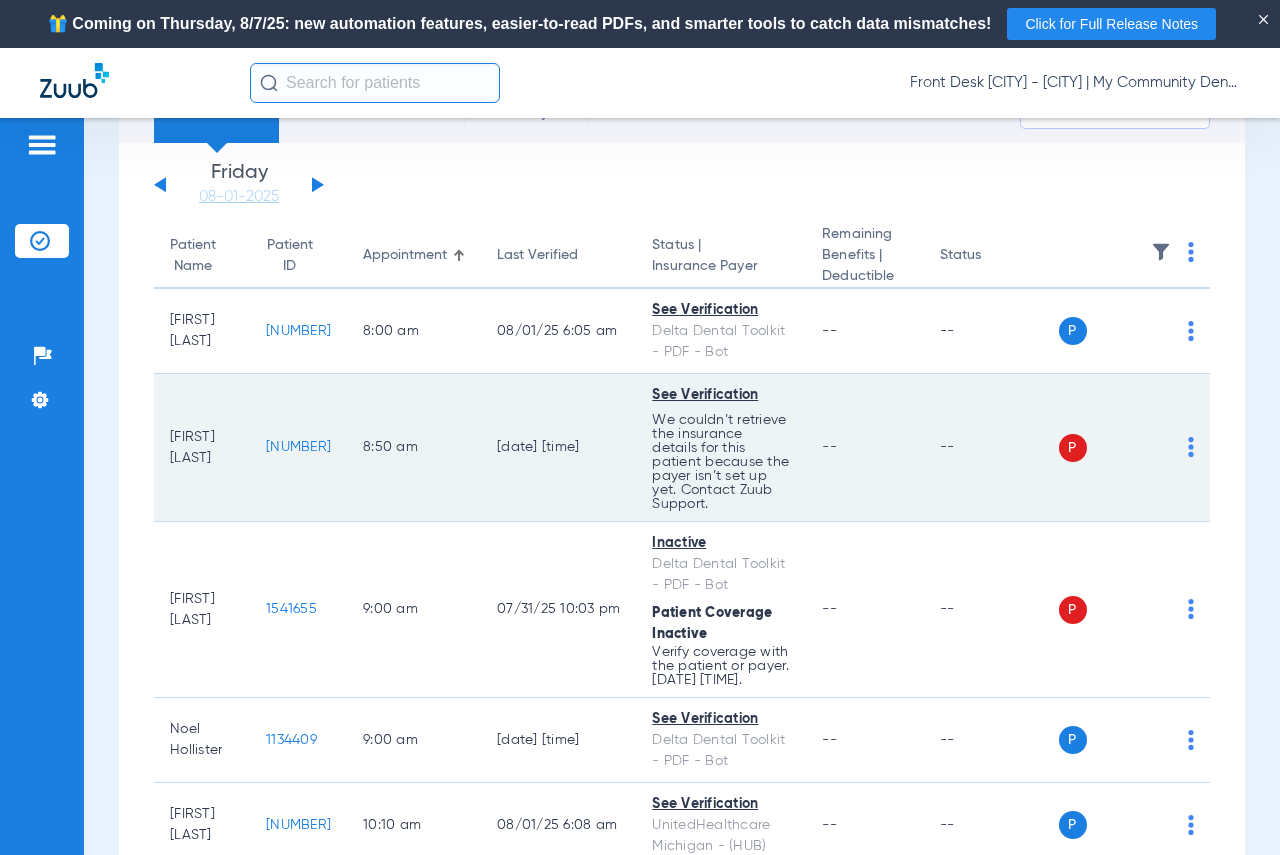 scroll, scrollTop: 0, scrollLeft: 0, axis: both 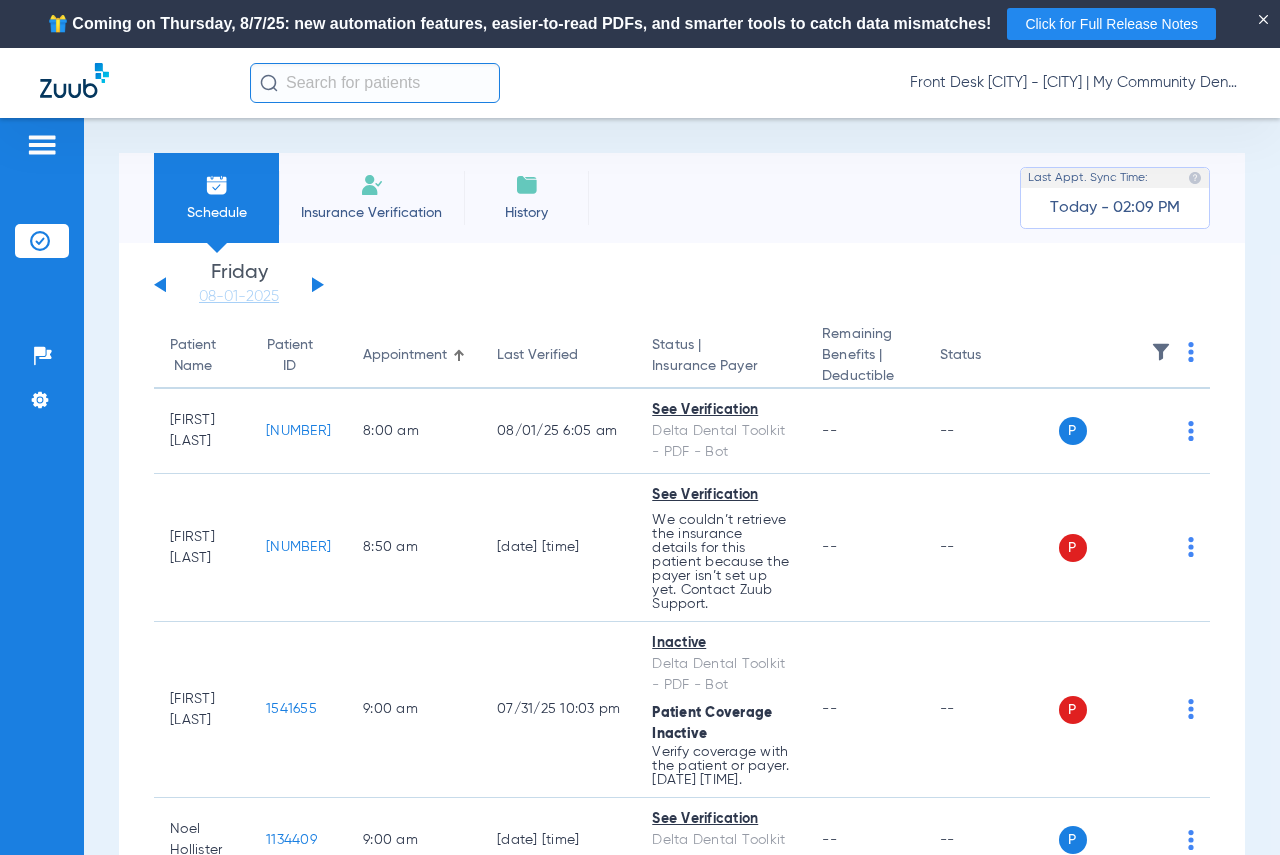 click on "Tuesday   06-03-2025   Wednesday   06-04-2025   Thursday   06-05-2025   Friday   06-06-2025   Saturday   06-07-2025   Sunday   06-08-2025   Monday   06-09-2025   Tuesday   06-10-2025   Wednesday   06-11-2025   Thursday   06-12-2025   Friday   06-13-2025   Saturday   06-14-2025   Sunday   06-15-2025   Monday   06-16-2025   Tuesday   06-17-2025   Wednesday   06-18-2025   Thursday   06-19-2025   Friday   06-20-2025   Saturday   06-21-2025   Sunday   06-22-2025   Monday   06-23-2025   Tuesday   06-24-2025   Wednesday   06-25-2025   Thursday   06-26-2025   Friday   06-27-2025   Saturday   06-28-2025   Sunday   06-29-2025   Monday   06-30-2025   Tuesday   07-01-2025   Wednesday   07-02-2025   Thursday   07-03-2025   Friday   07-04-2025   Saturday   07-05-2025   Sunday   07-06-2025   Monday   07-07-2025   Tuesday   07-08-2025   Wednesday   07-09-2025   Thursday   07-10-2025   Friday   07-11-2025   Saturday   07-12-2025   Sunday   07-13-2025   Monday   07-14-2025   Tuesday   07-15-2025   Wednesday   07-16-2025" 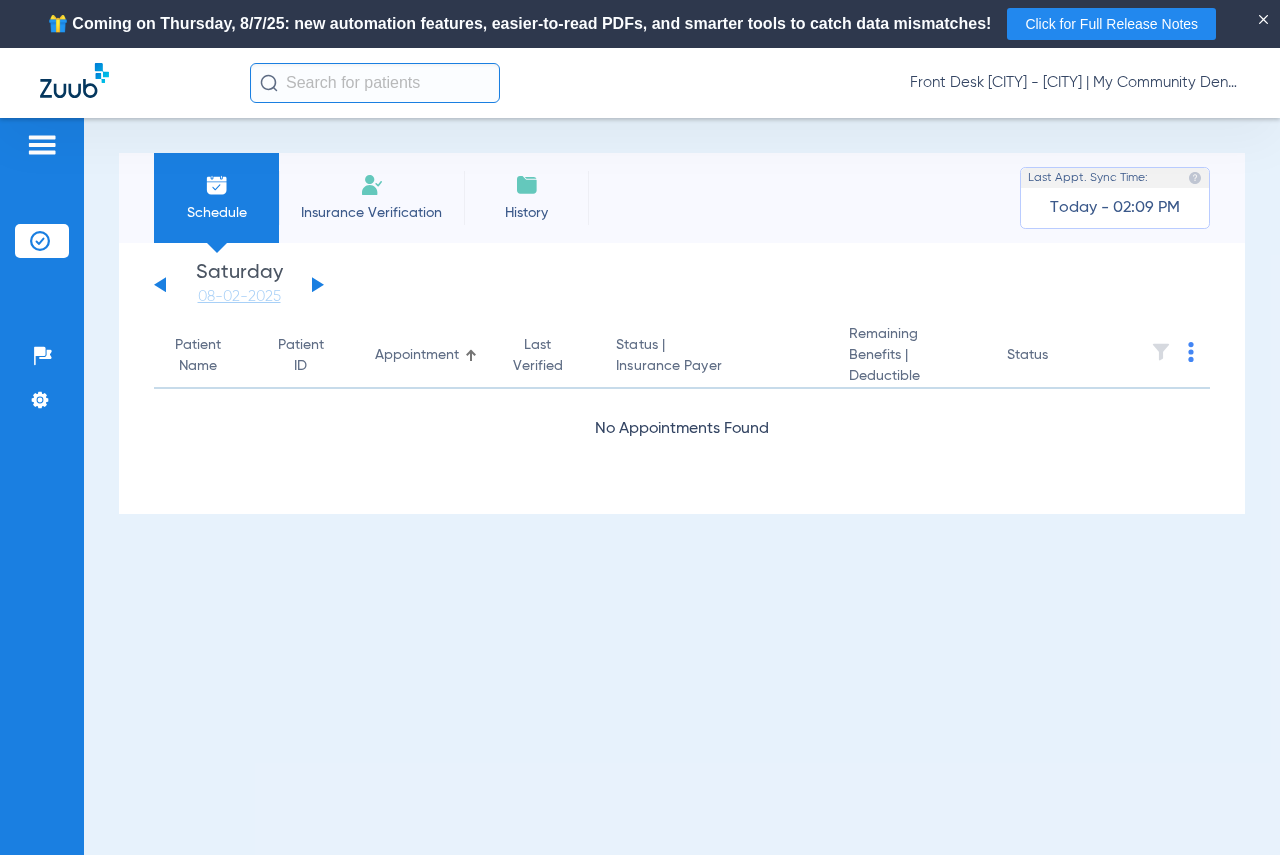 click on "Tuesday   06-03-2025   Wednesday   06-04-2025   Thursday   06-05-2025   Friday   06-06-2025   Saturday   06-07-2025   Sunday   06-08-2025   Monday   06-09-2025   Tuesday   06-10-2025   Wednesday   06-11-2025   Thursday   06-12-2025   Friday   06-13-2025   Saturday   06-14-2025   Sunday   06-15-2025   Monday   06-16-2025   Tuesday   06-17-2025   Wednesday   06-18-2025   Thursday   06-19-2025   Friday   06-20-2025   Saturday   06-21-2025   Sunday   06-22-2025   Monday   06-23-2025   Tuesday   06-24-2025   Wednesday   06-25-2025   Thursday   06-26-2025   Friday   06-27-2025   Saturday   06-28-2025   Sunday   06-29-2025   Monday   06-30-2025   Tuesday   07-01-2025   Wednesday   07-02-2025   Thursday   07-03-2025   Friday   07-04-2025   Saturday   07-05-2025   Sunday   07-06-2025   Monday   07-07-2025   Tuesday   07-08-2025   Wednesday   07-09-2025   Thursday   07-10-2025   Friday   07-11-2025   Saturday   07-12-2025   Sunday   07-13-2025   Monday   07-14-2025   Tuesday   07-15-2025   Wednesday   07-16-2025" 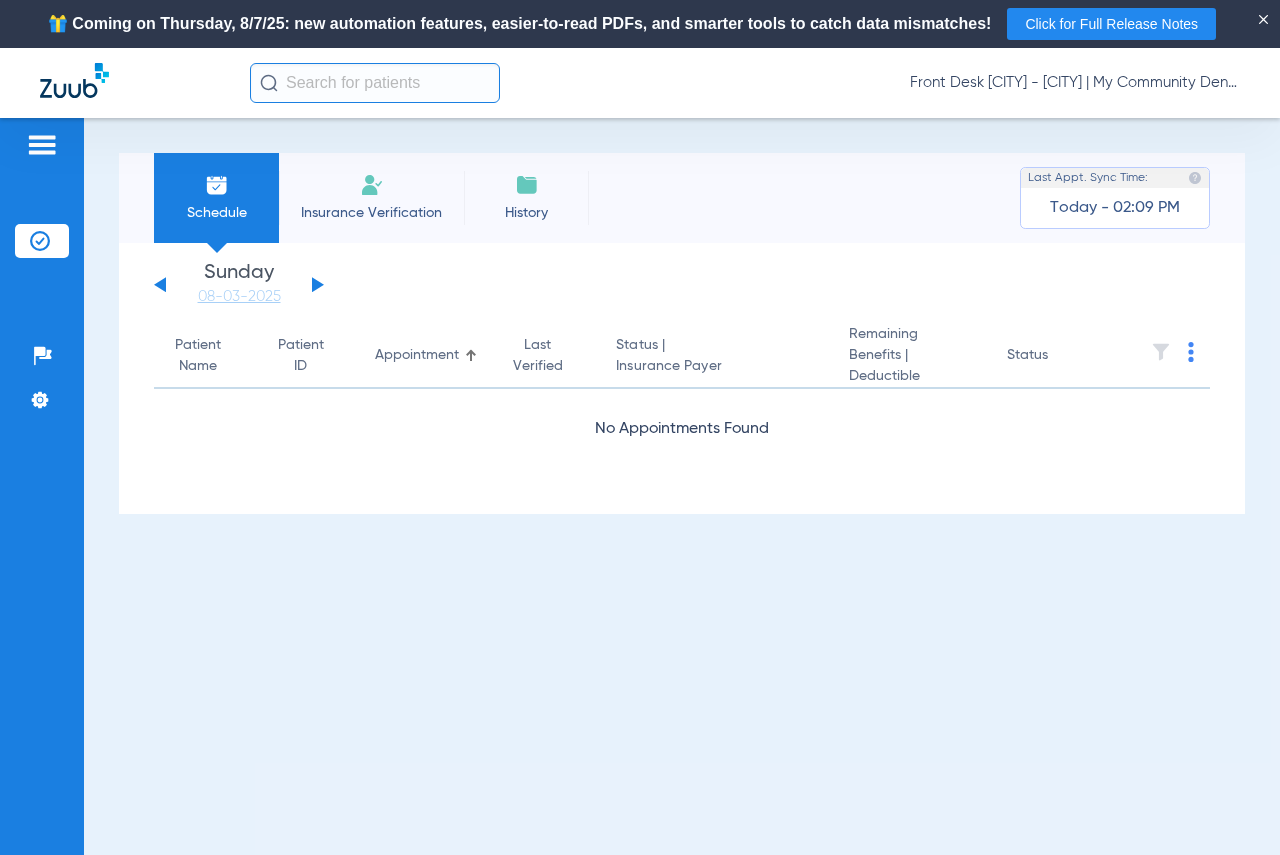click 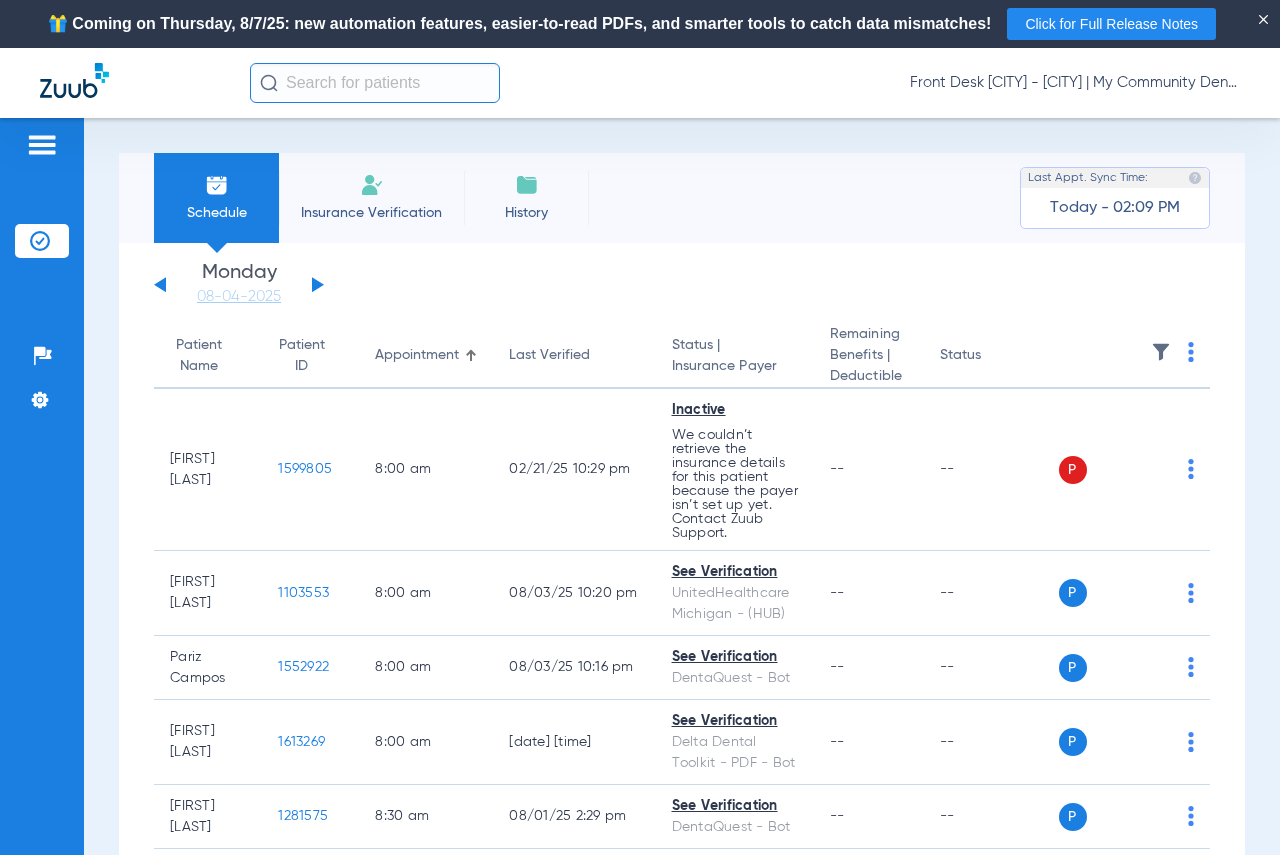 click 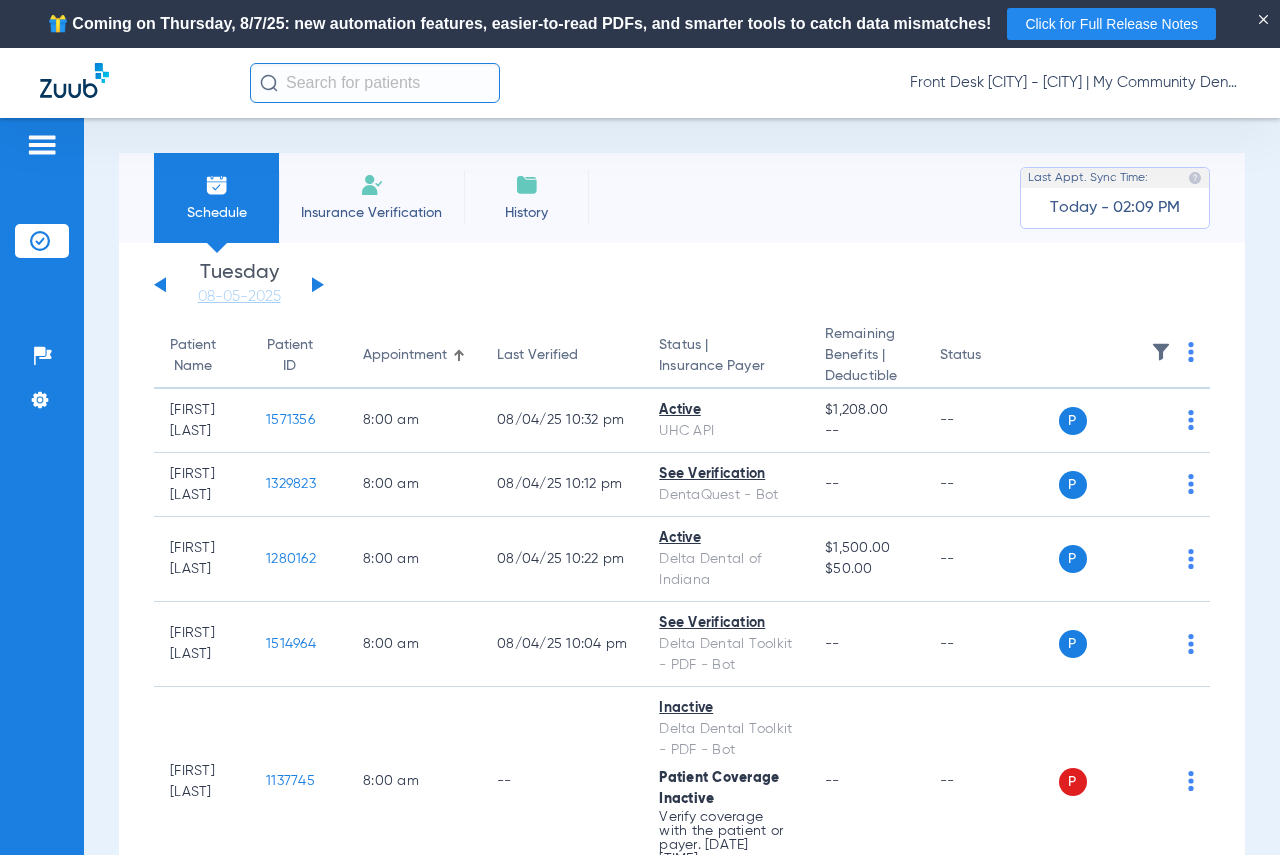 click 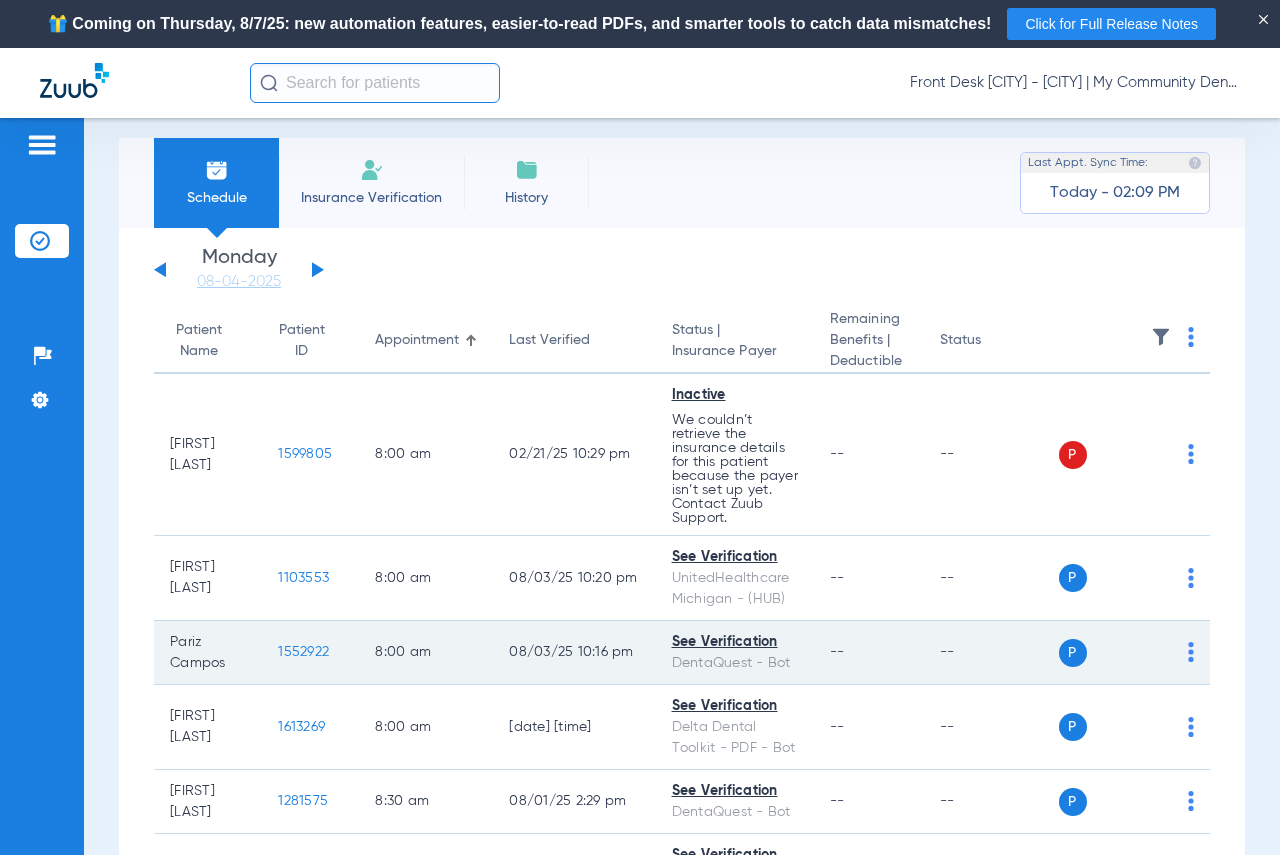 scroll, scrollTop: 0, scrollLeft: 0, axis: both 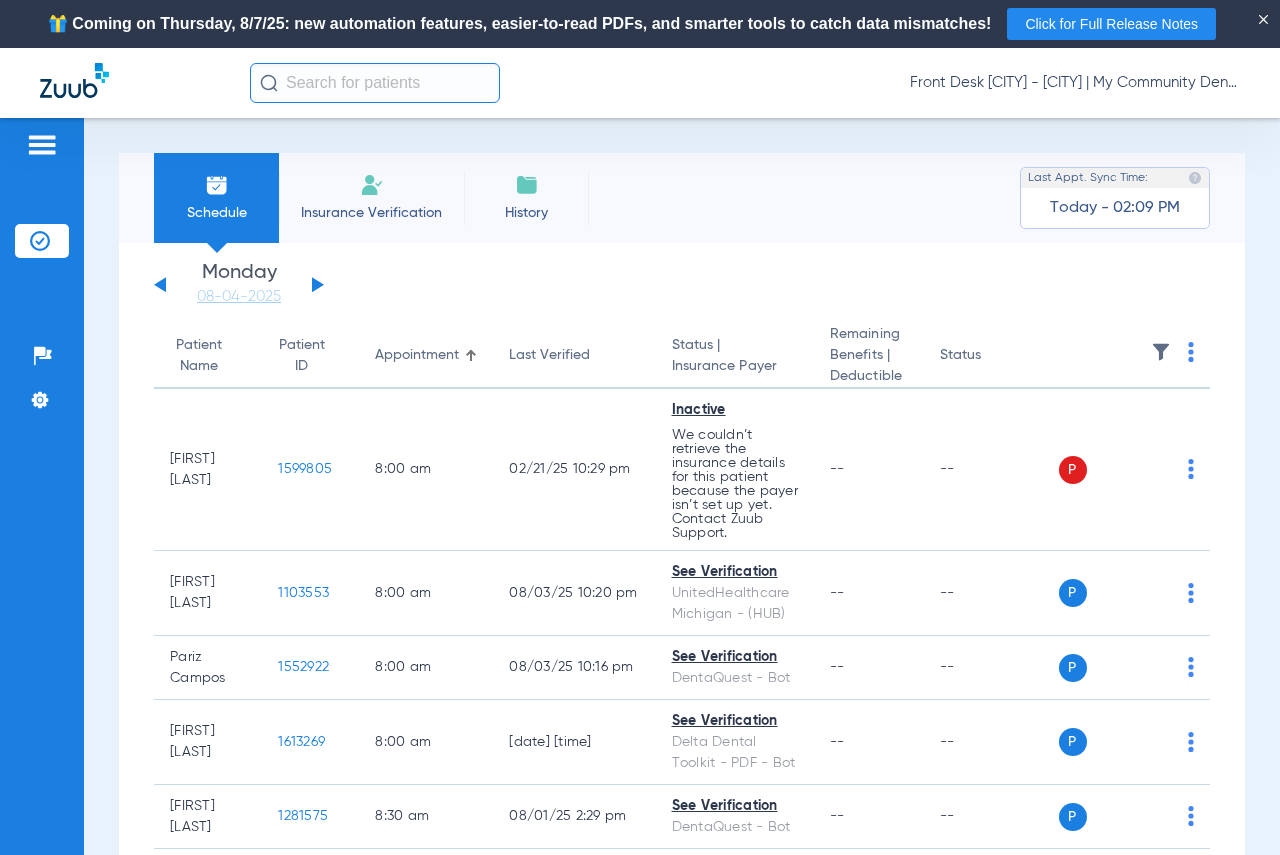 click on "Monday [DATE]" 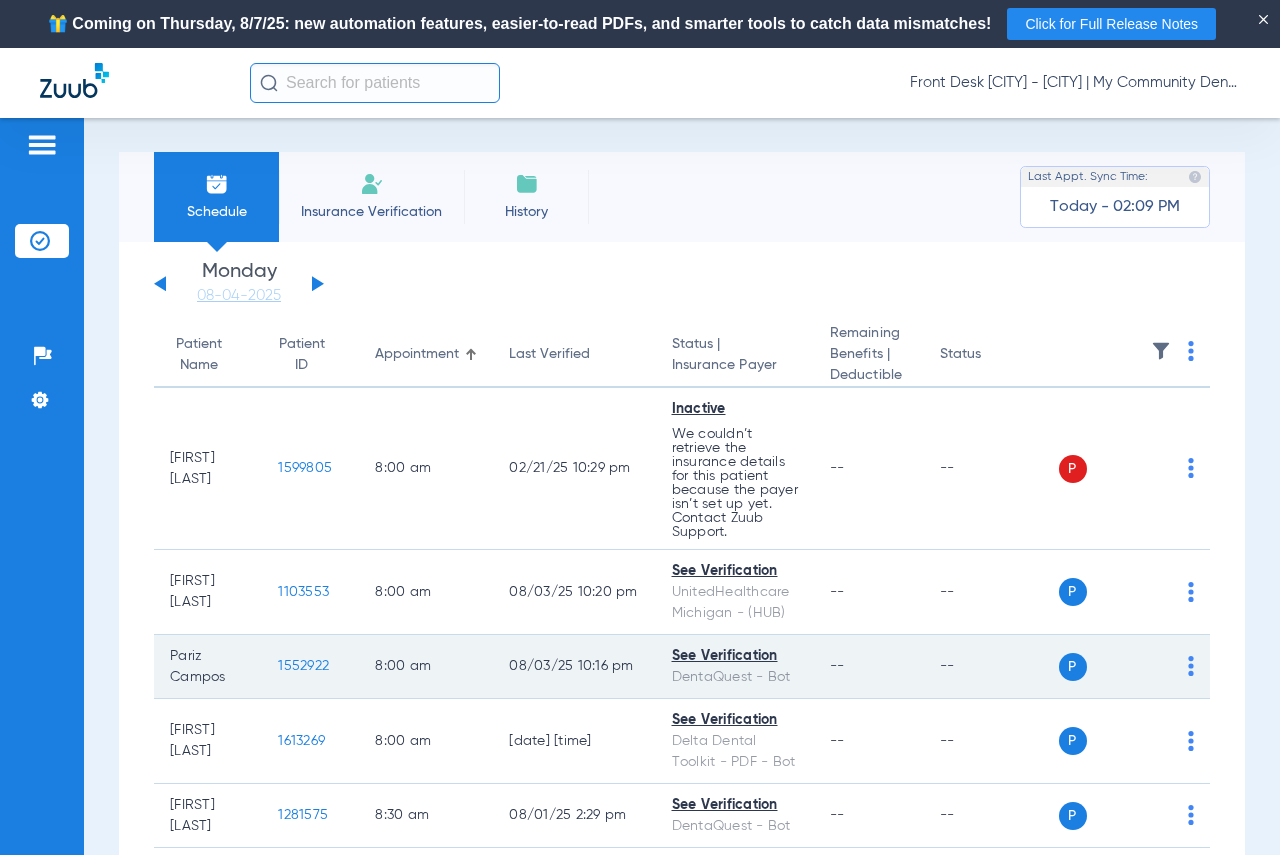 scroll, scrollTop: 0, scrollLeft: 0, axis: both 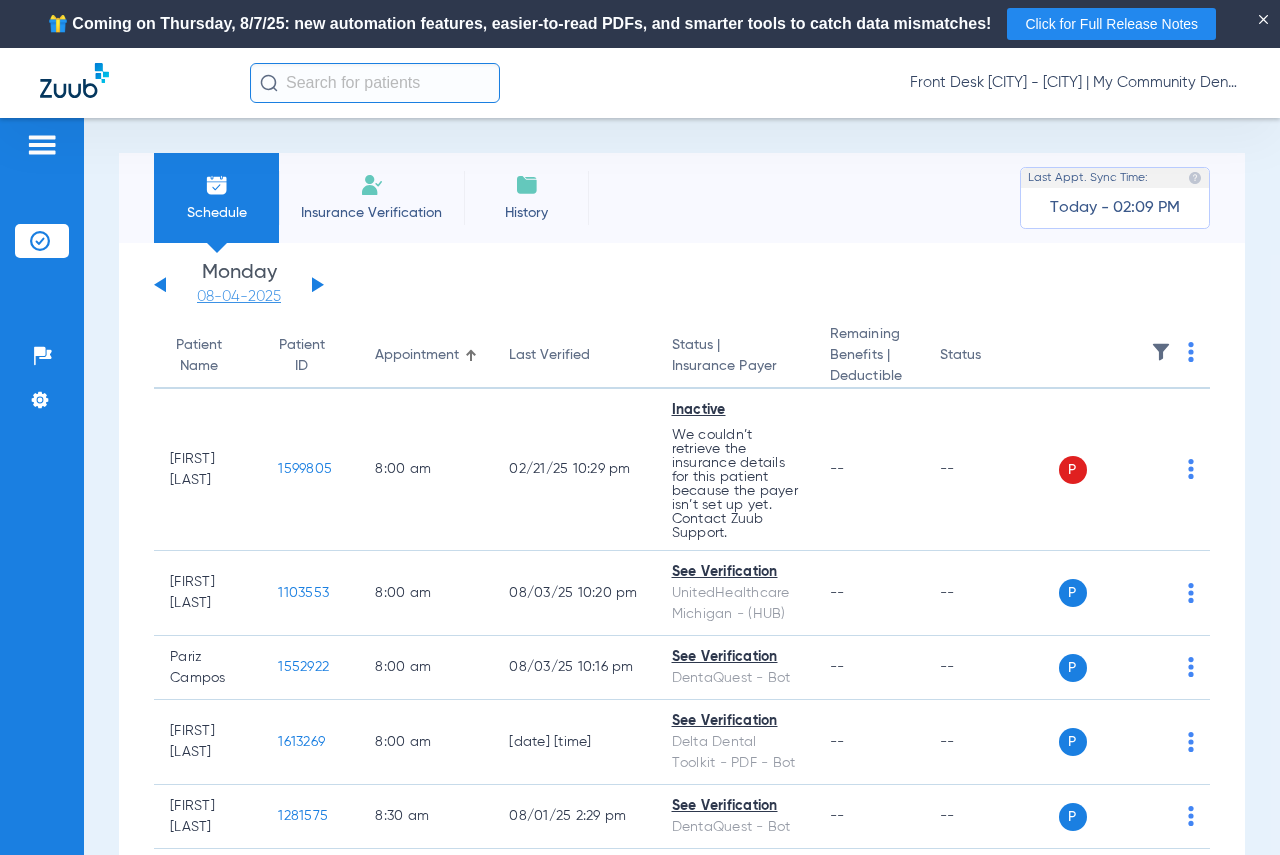 click on "08-04-2025" 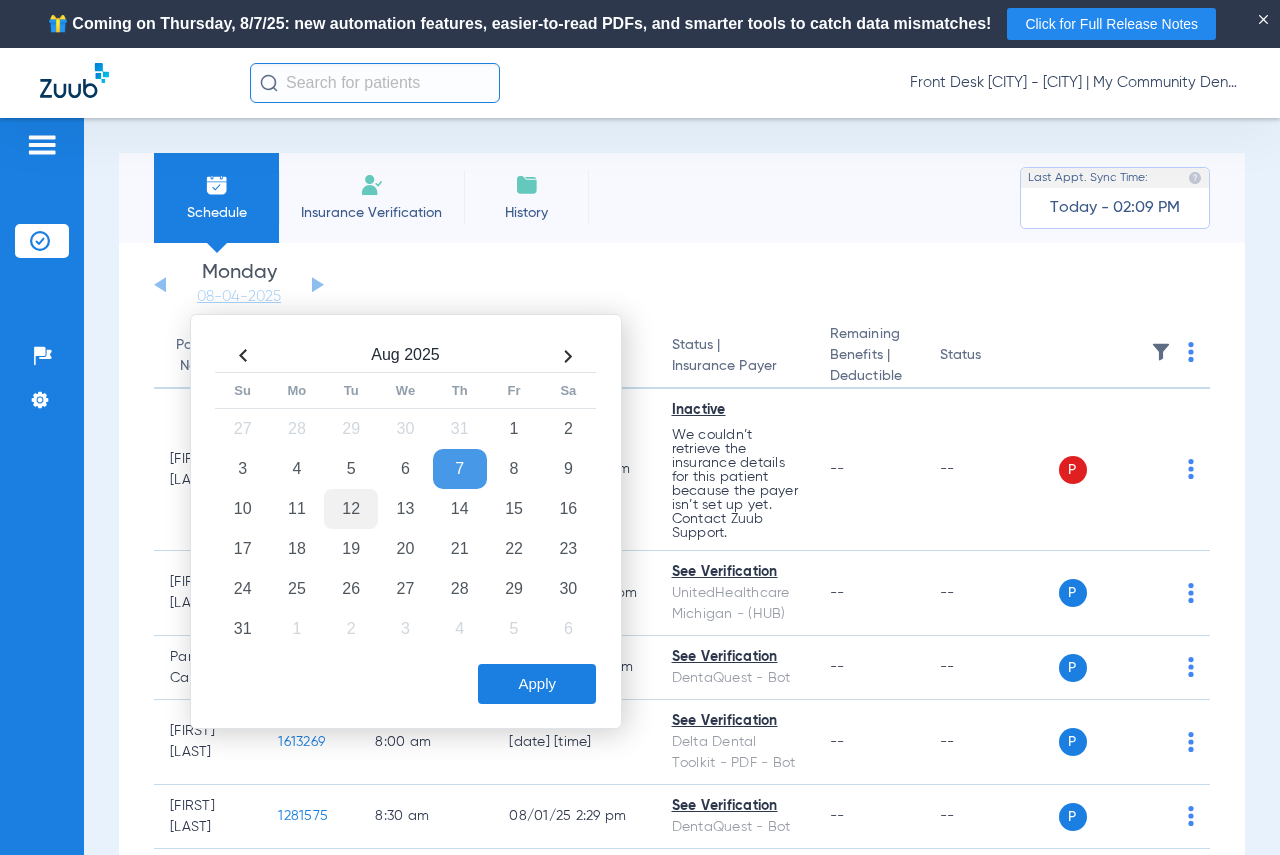 click on "12" 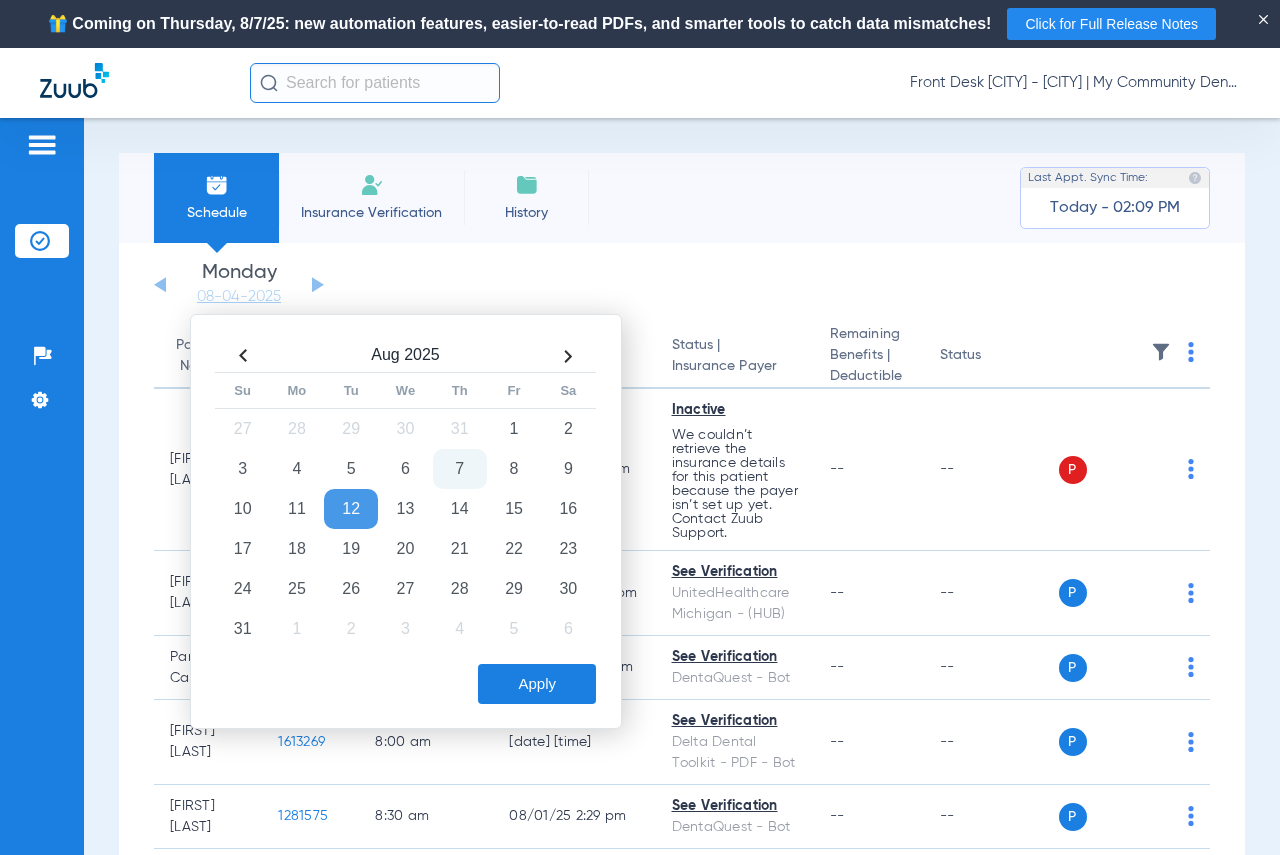 click on "Tuesday [DATE] Wednesday [DATE] Thursday [DATE] Friday [DATE] Saturday [DATE] Sunday [DATE] Monday [DATE] Tuesday [DATE] Wednesday [DATE] Thursday [DATE] Friday [DATE] Saturday [DATE] Sunday [DATE] Monday [DATE] Tuesday [DATE] Wednesday [DATE] Thursday [DATE] Friday [DATE] Saturday [DATE] Sunday [DATE] Monday [DATE] Tuesday [DATE] Wednesday [DATE] Thursday [DATE] Friday [DATE] Saturday [DATE] Sunday [DATE] Monday [DATE] Tuesday [DATE] Wednesday [DATE] Thursday [DATE] Friday [DATE] Saturday [DATE] Sunday [DATE] Monday [DATE] Tuesday [DATE] Wednesday [DATE] Thursday [DATE] Friday [DATE] Saturday [DATE] Sunday [DATE] Monday [DATE] Tuesday [DATE] Wednesday [DATE]" 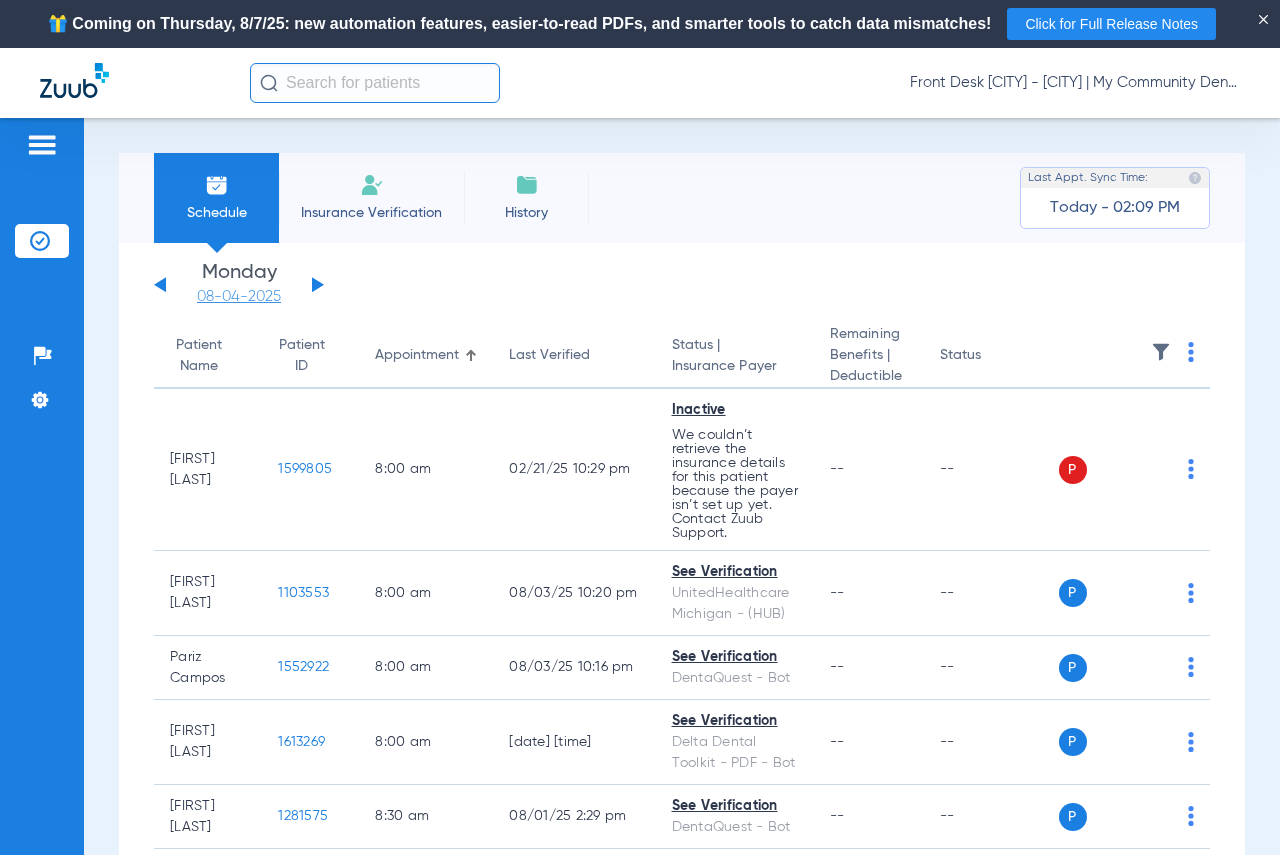 click on "08-04-2025" 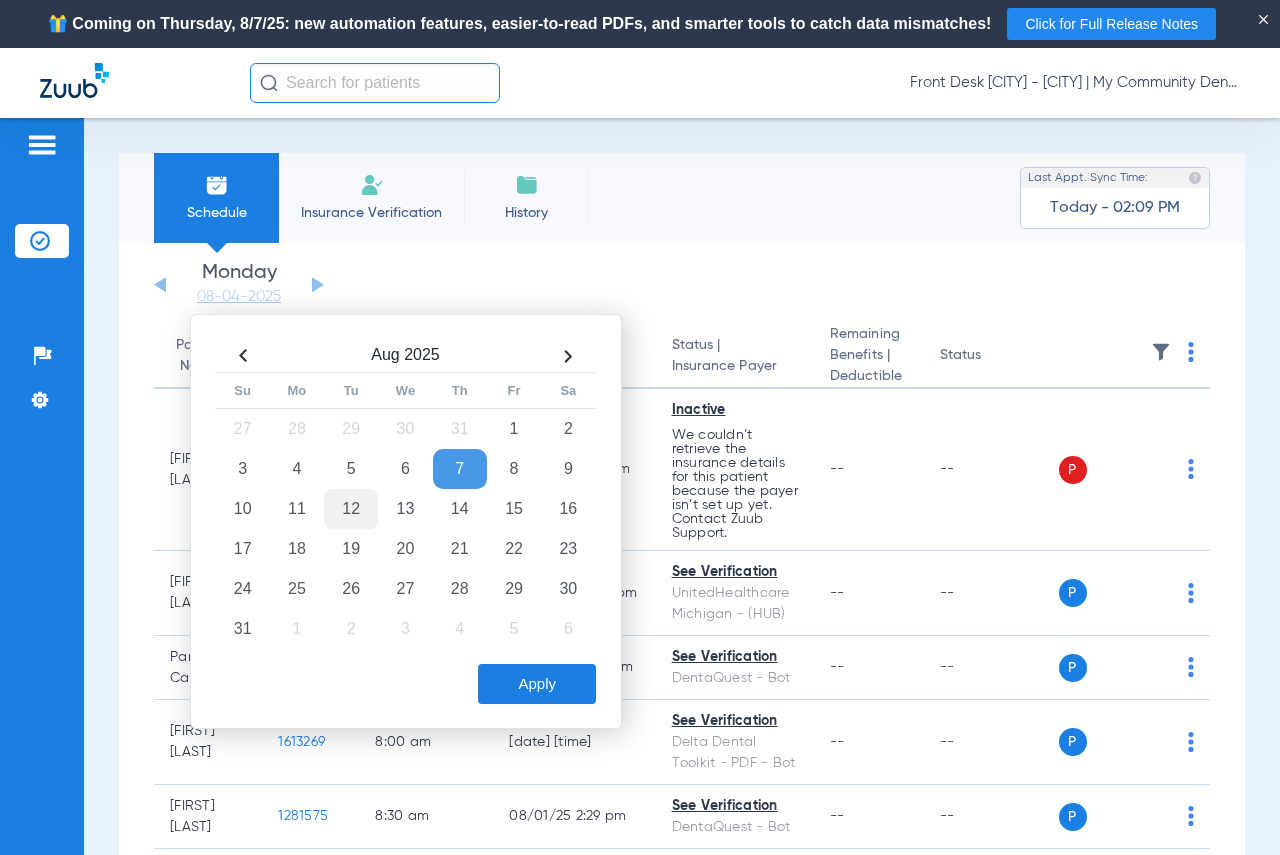 click on "12" 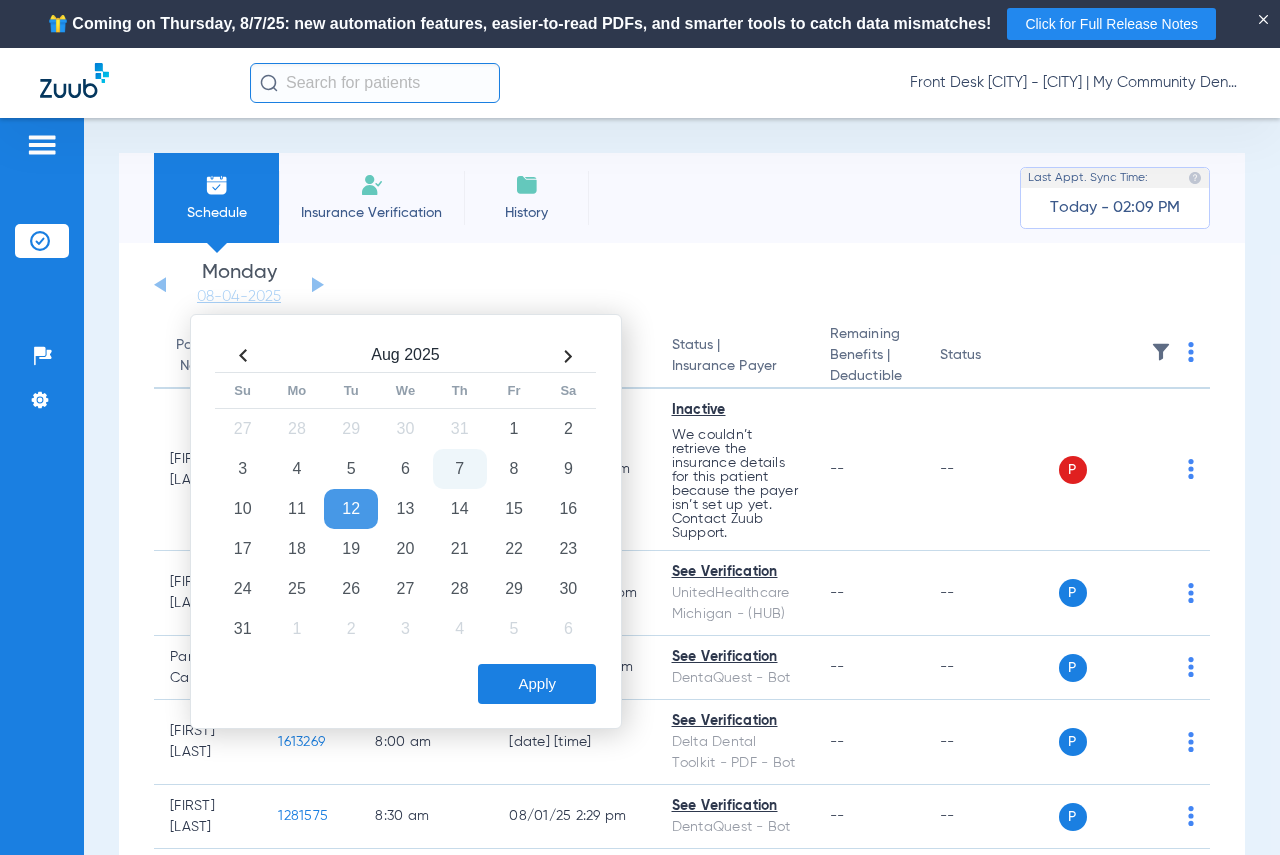 click on "Apply" 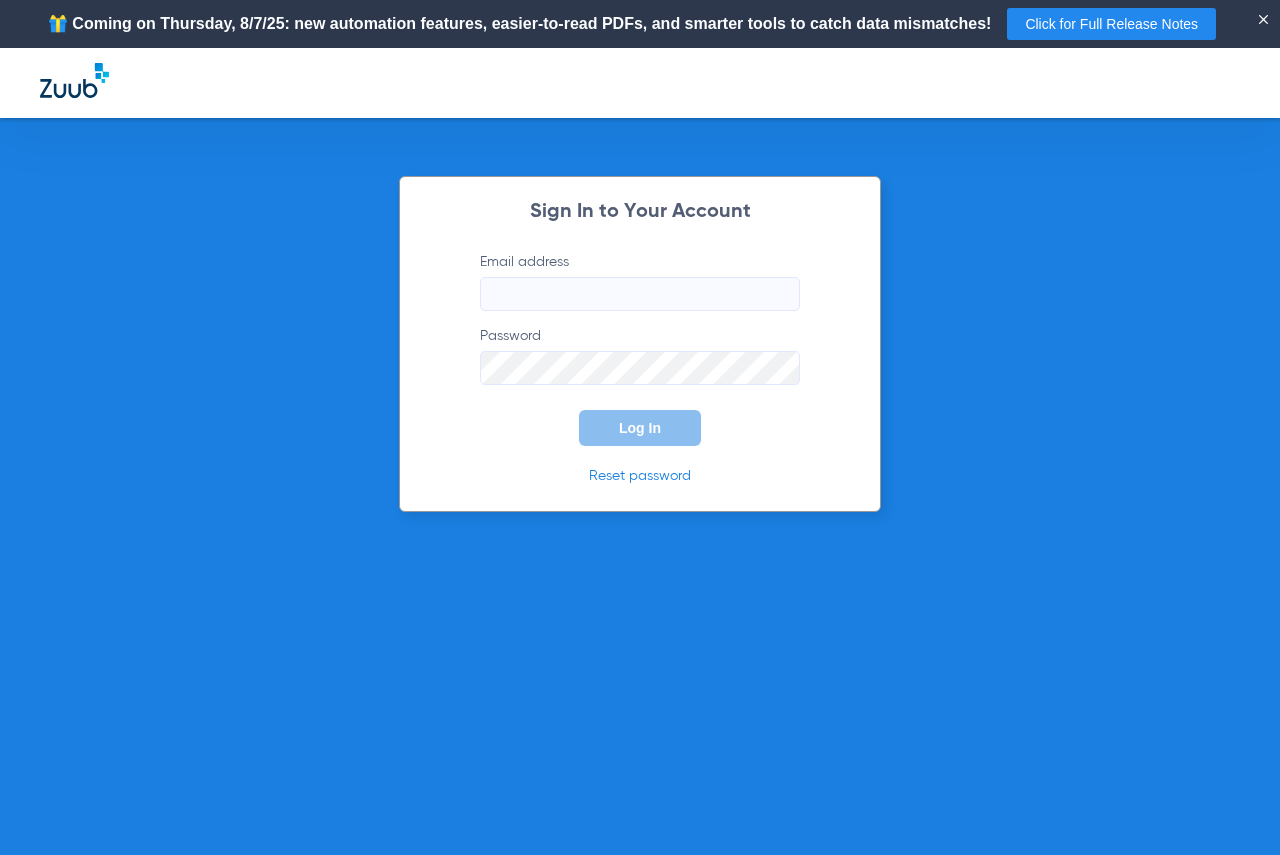 type on "[EMAIL]" 